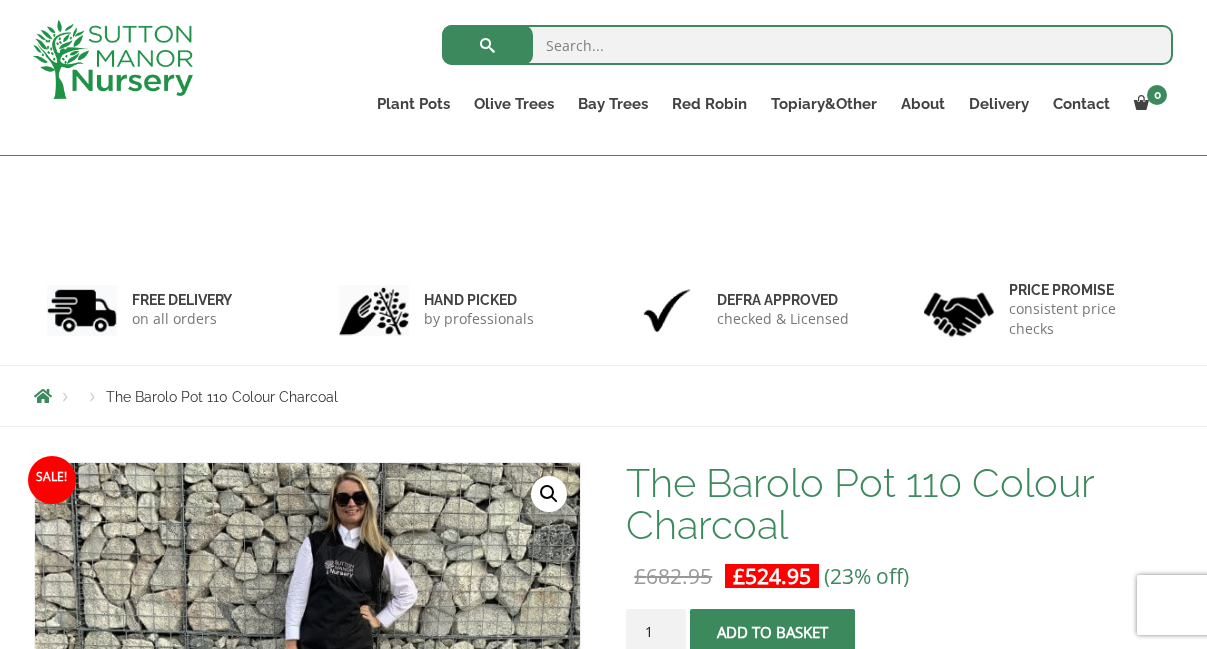 scroll, scrollTop: 200, scrollLeft: 0, axis: vertical 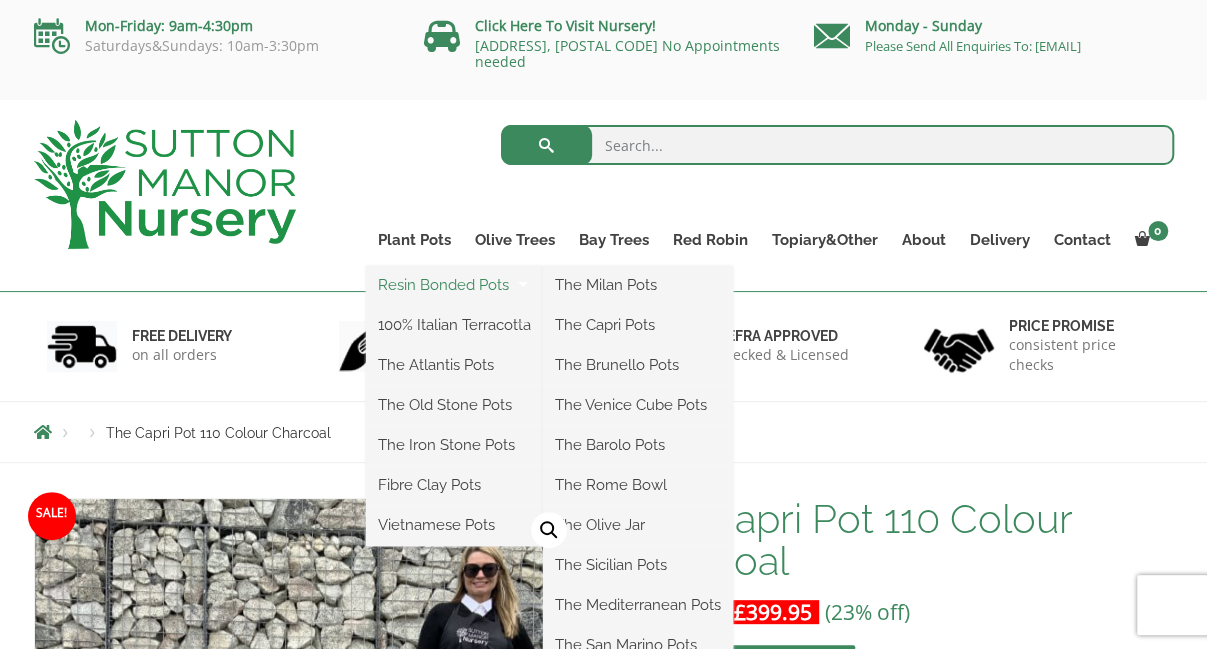 click on "Resin Bonded Pots" at bounding box center [454, 285] 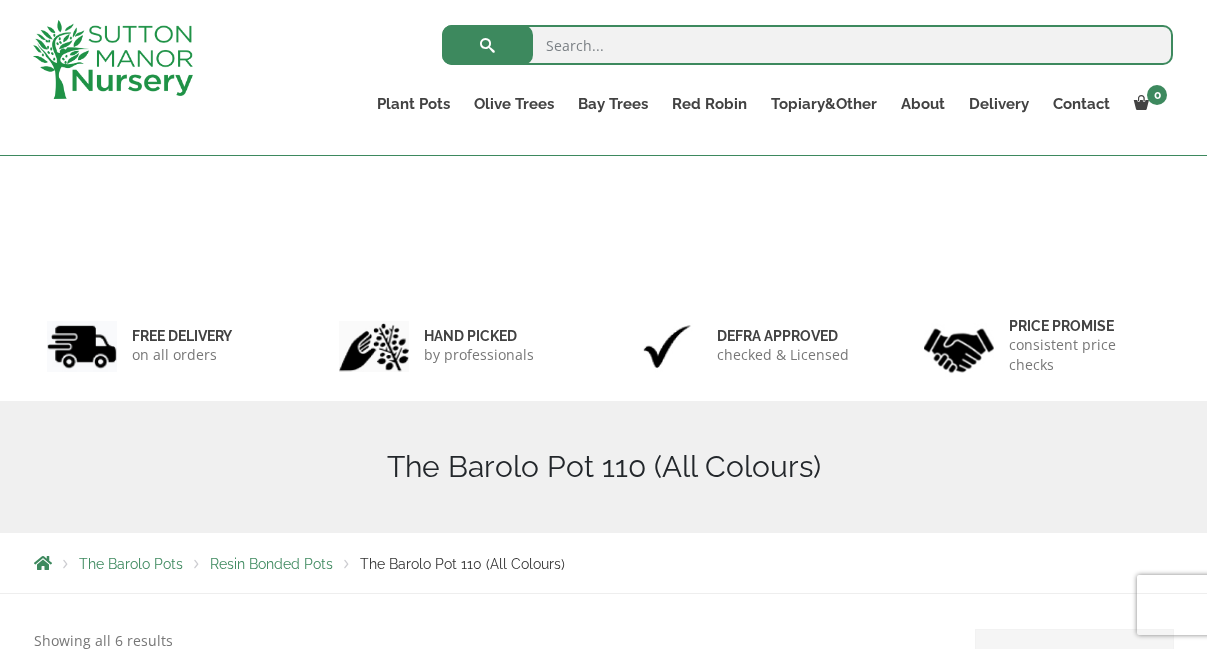 scroll, scrollTop: 600, scrollLeft: 0, axis: vertical 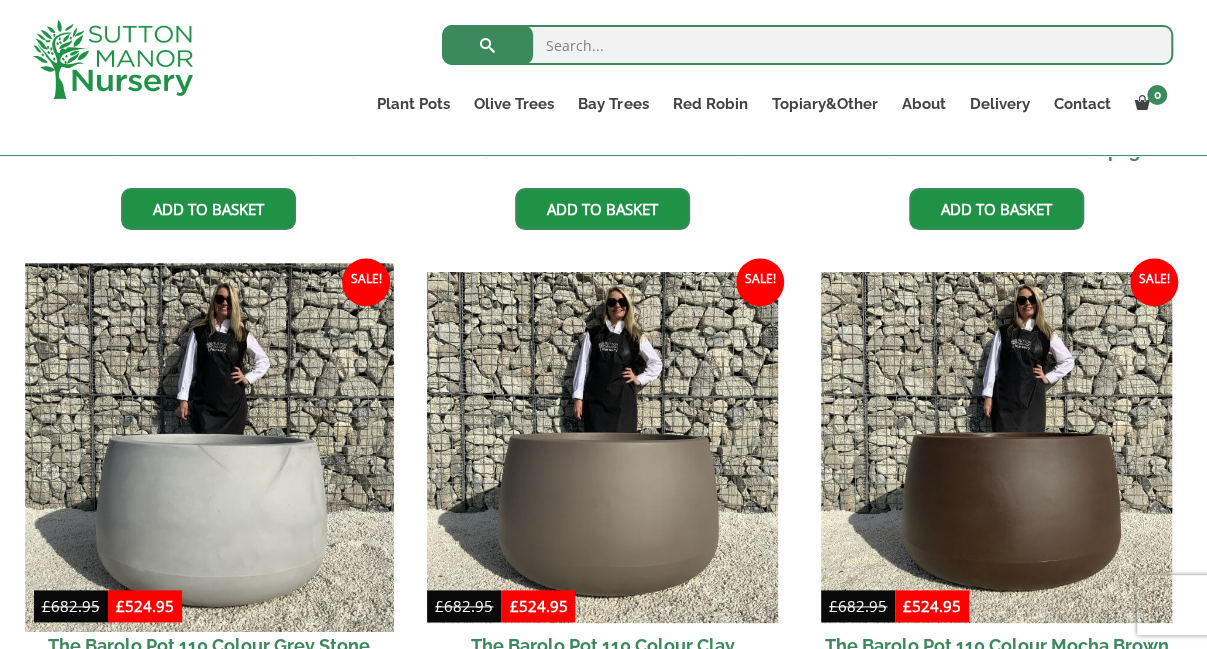 click at bounding box center [209, 448] 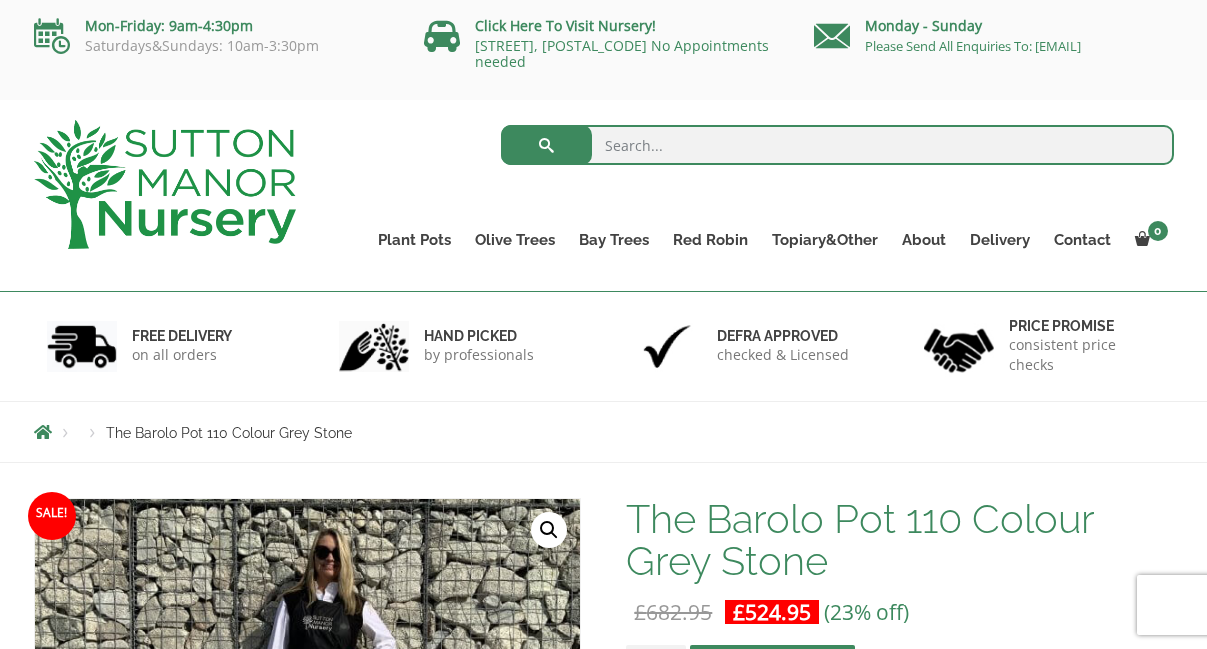 scroll, scrollTop: 0, scrollLeft: 0, axis: both 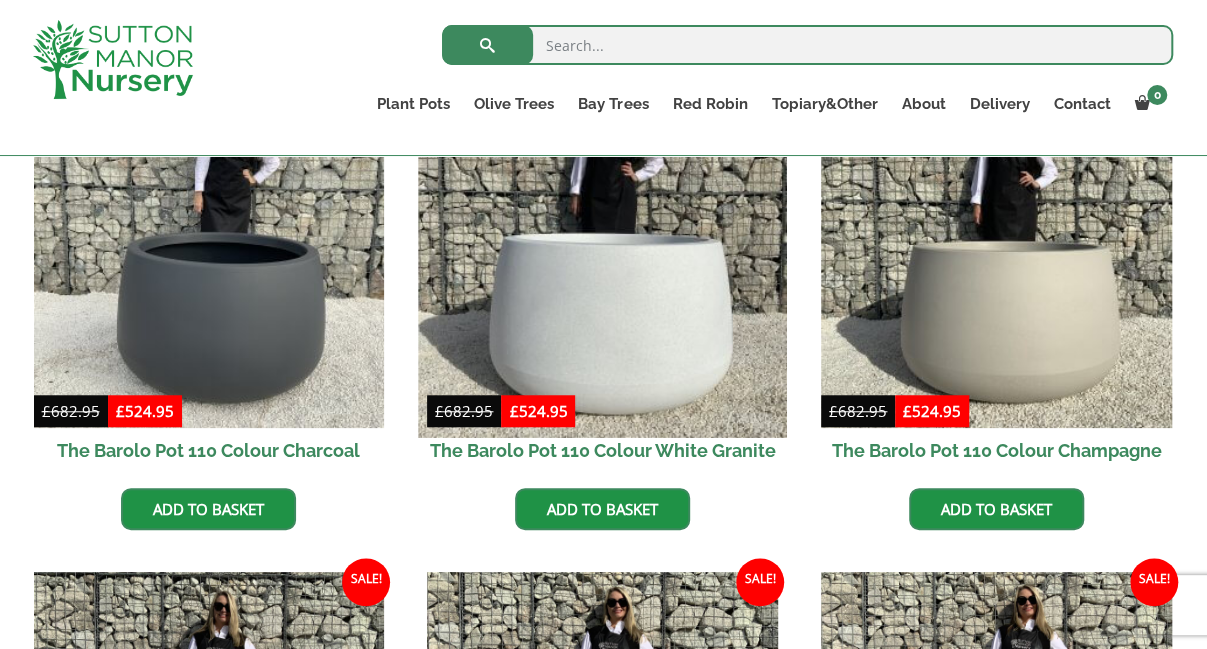 click at bounding box center [603, 253] 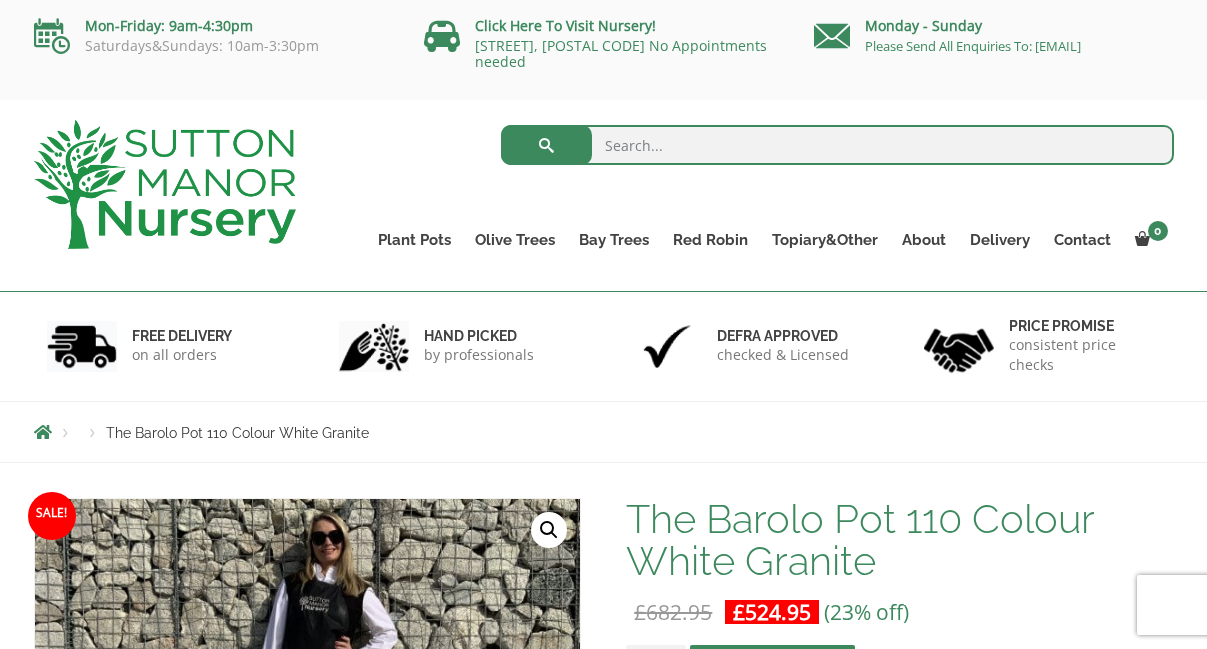 scroll, scrollTop: 0, scrollLeft: 0, axis: both 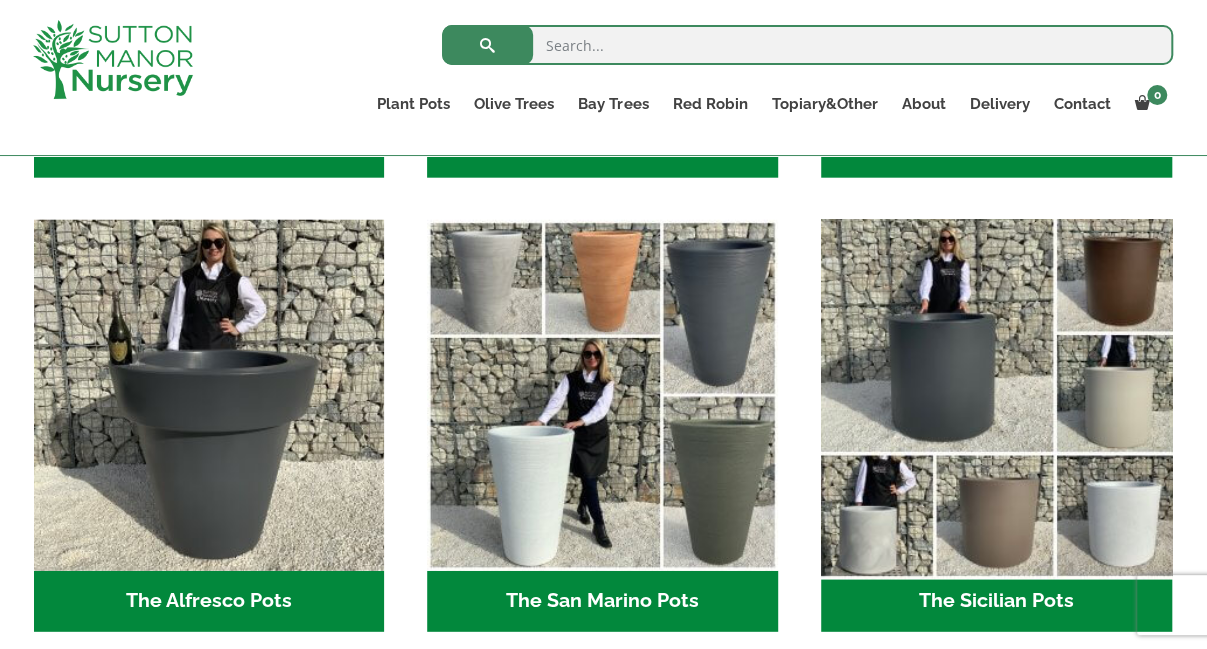 click at bounding box center (996, 395) 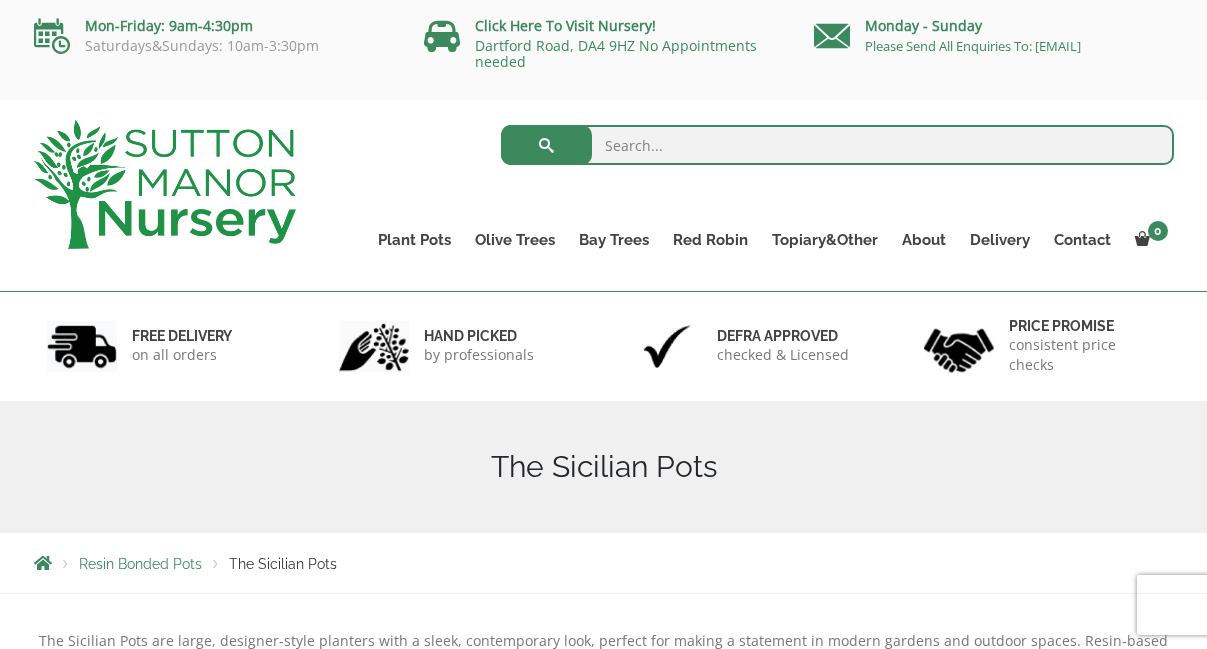 scroll, scrollTop: 0, scrollLeft: 0, axis: both 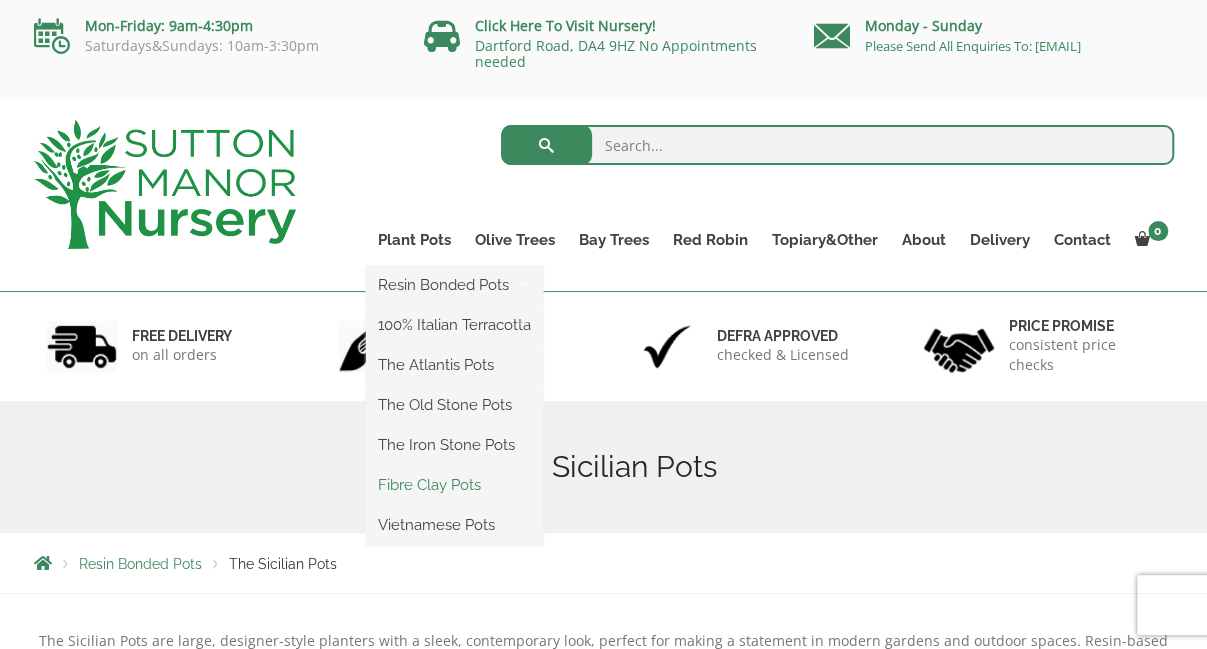 click on "Fibre Clay Pots" at bounding box center [454, 485] 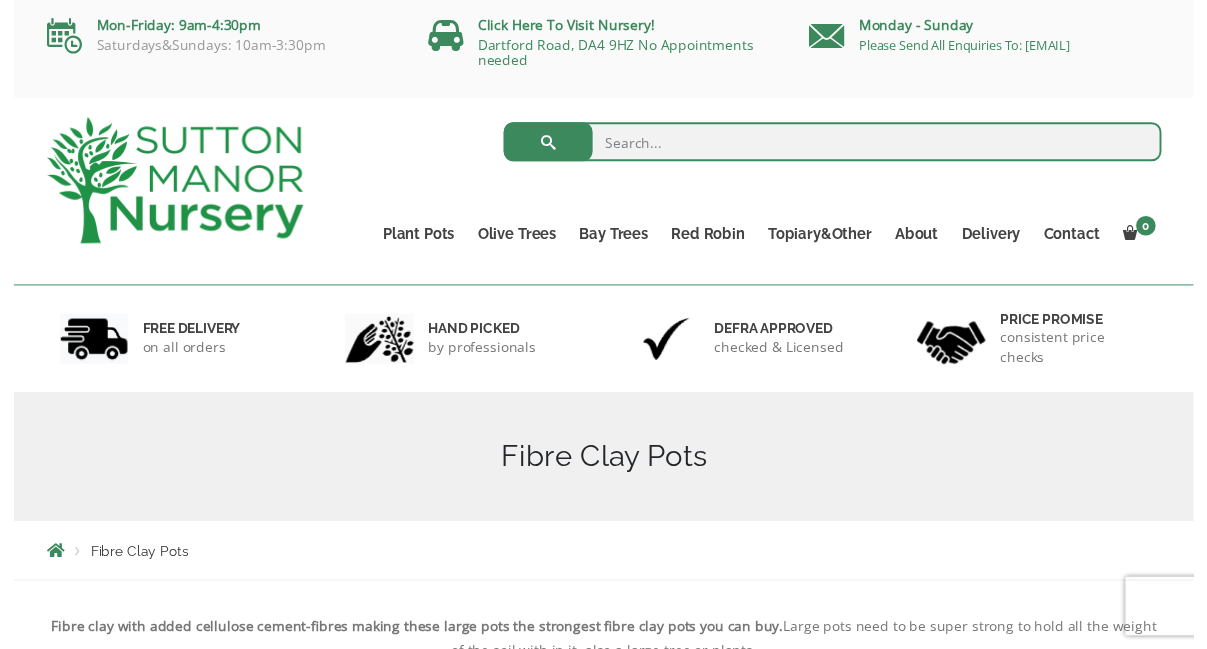 scroll, scrollTop: 0, scrollLeft: 0, axis: both 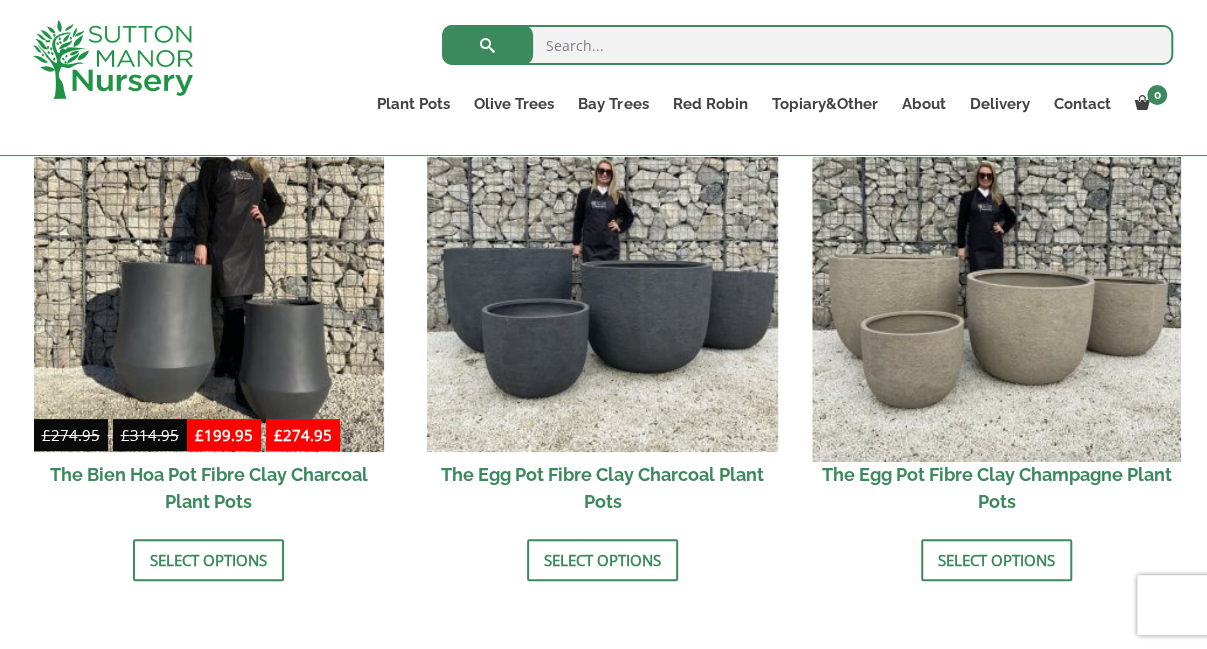 click at bounding box center [996, 277] 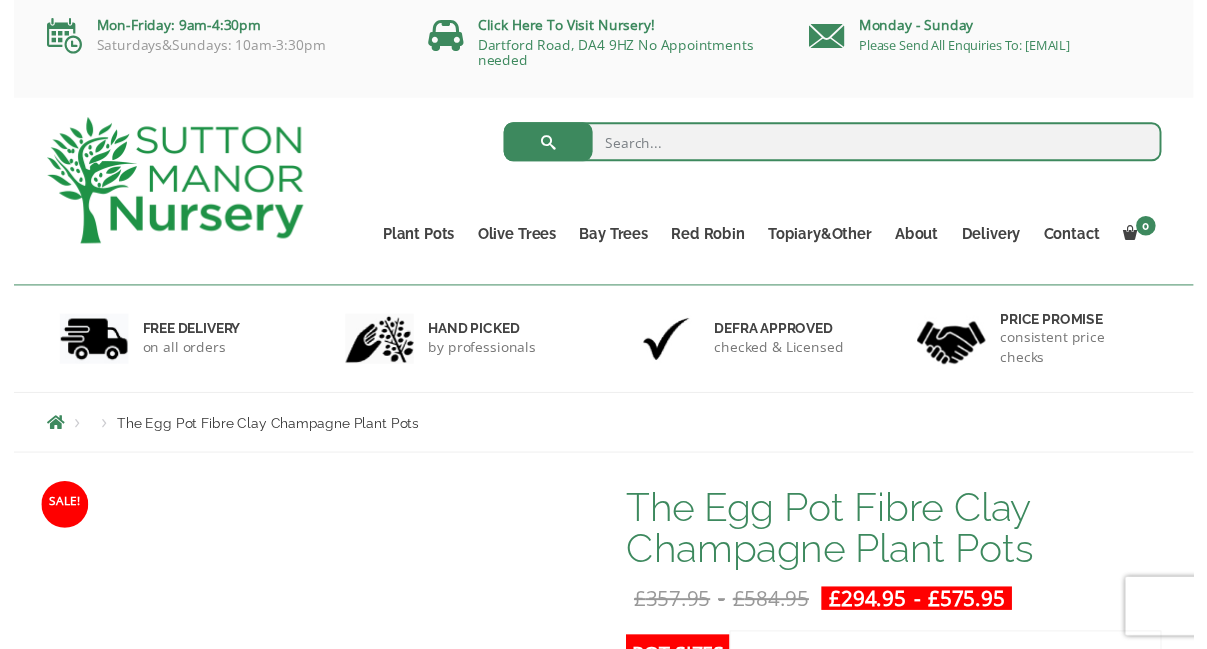 scroll, scrollTop: 0, scrollLeft: 0, axis: both 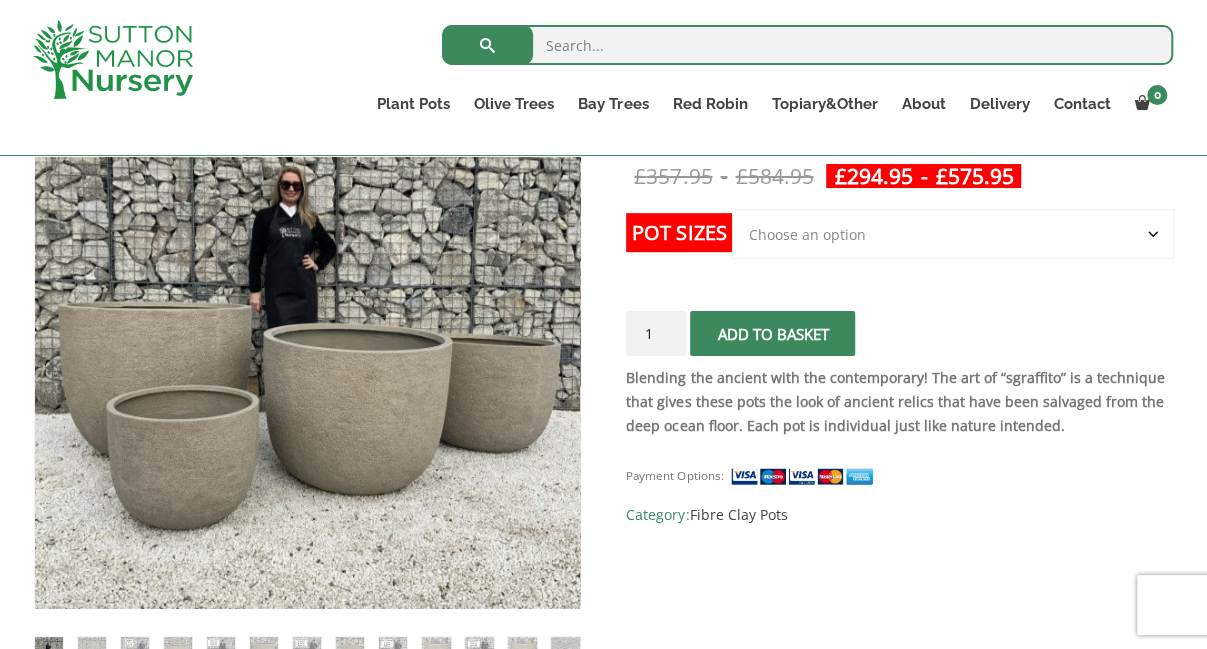 click on "Choose an option Click here to buy the 5th To Largest Pot In The Picture Click here to buy the 3rd To Largest Pot In The Picture Click here to buy the 2nd To Largest Pot In The Picture Click here to buy The Largest Pot In The Picture" 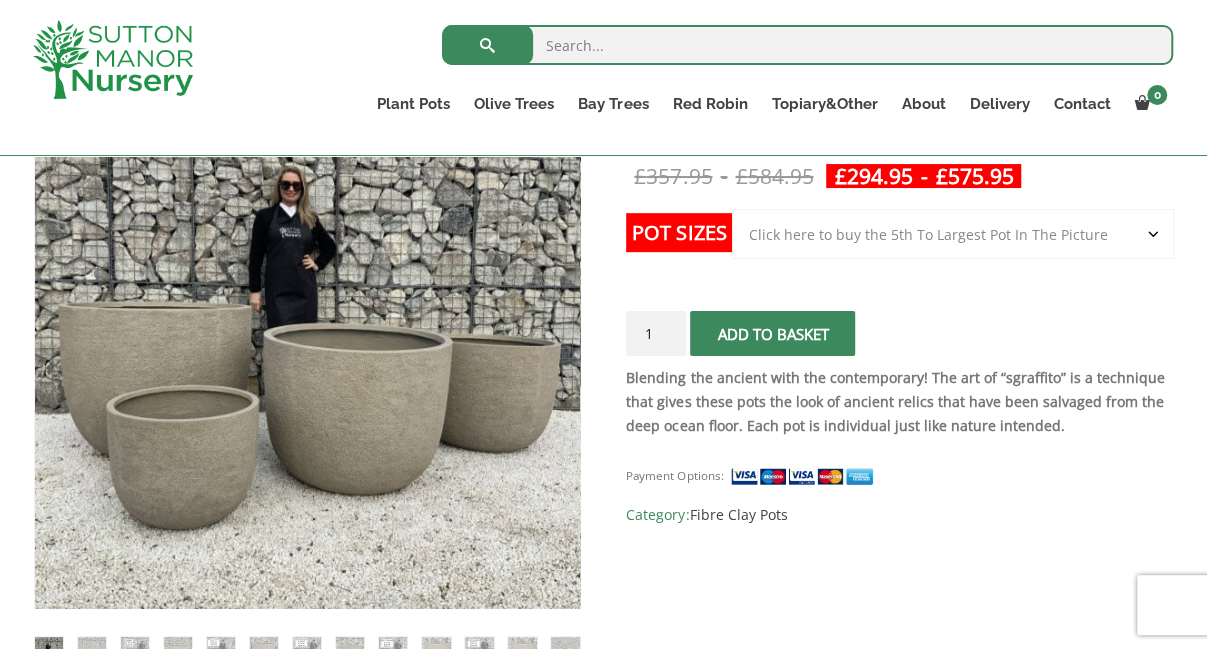 click on "Choose an option Click here to buy the 5th To Largest Pot In The Picture Click here to buy the 3rd To Largest Pot In The Picture Click here to buy the 2nd To Largest Pot In The Picture Click here to buy The Largest Pot In The Picture" 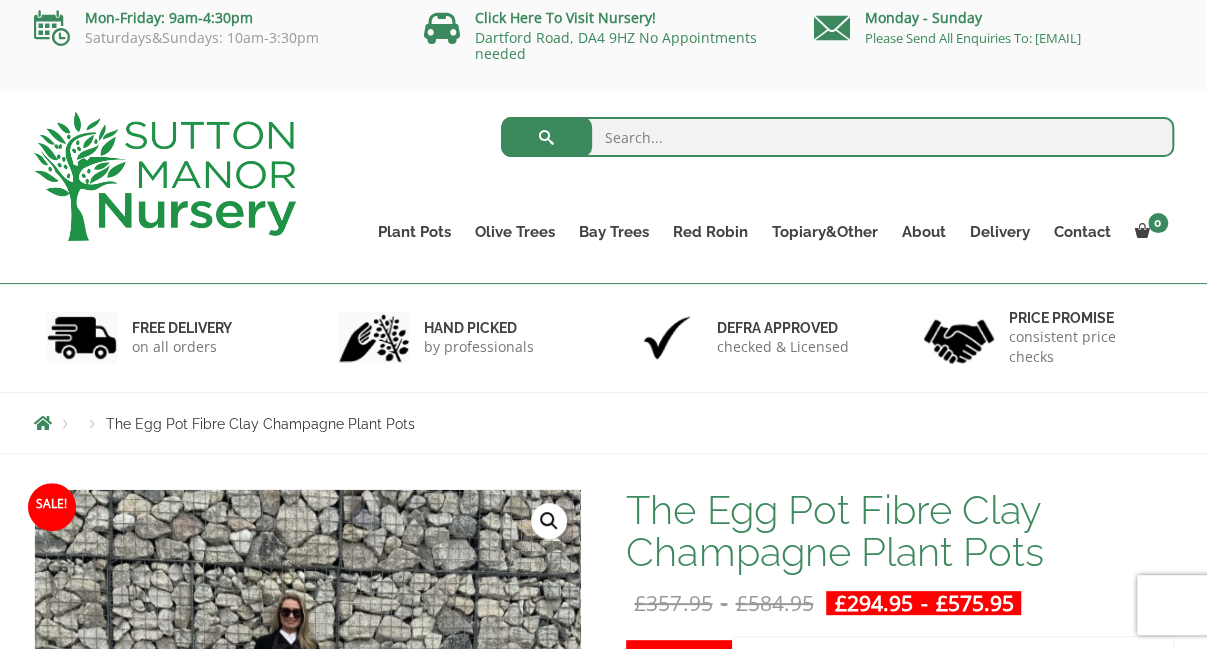 scroll, scrollTop: 0, scrollLeft: 0, axis: both 